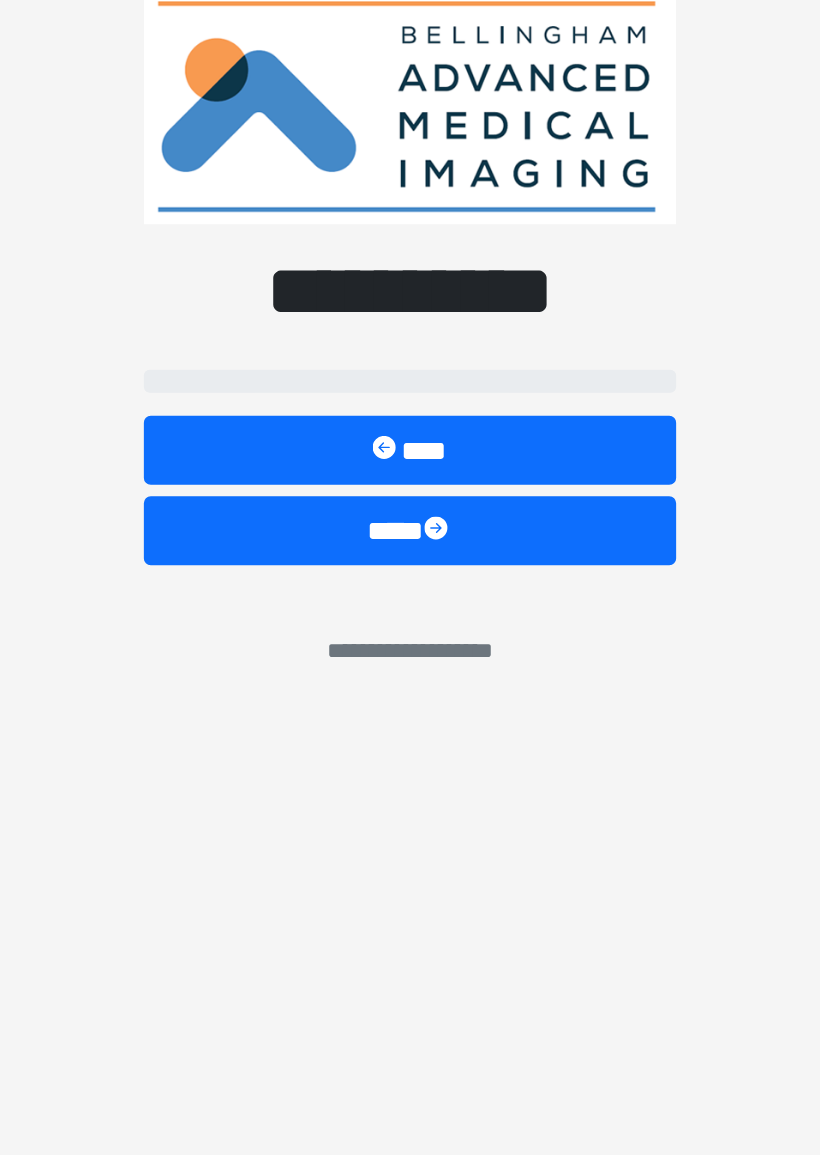 scroll, scrollTop: 4, scrollLeft: 0, axis: vertical 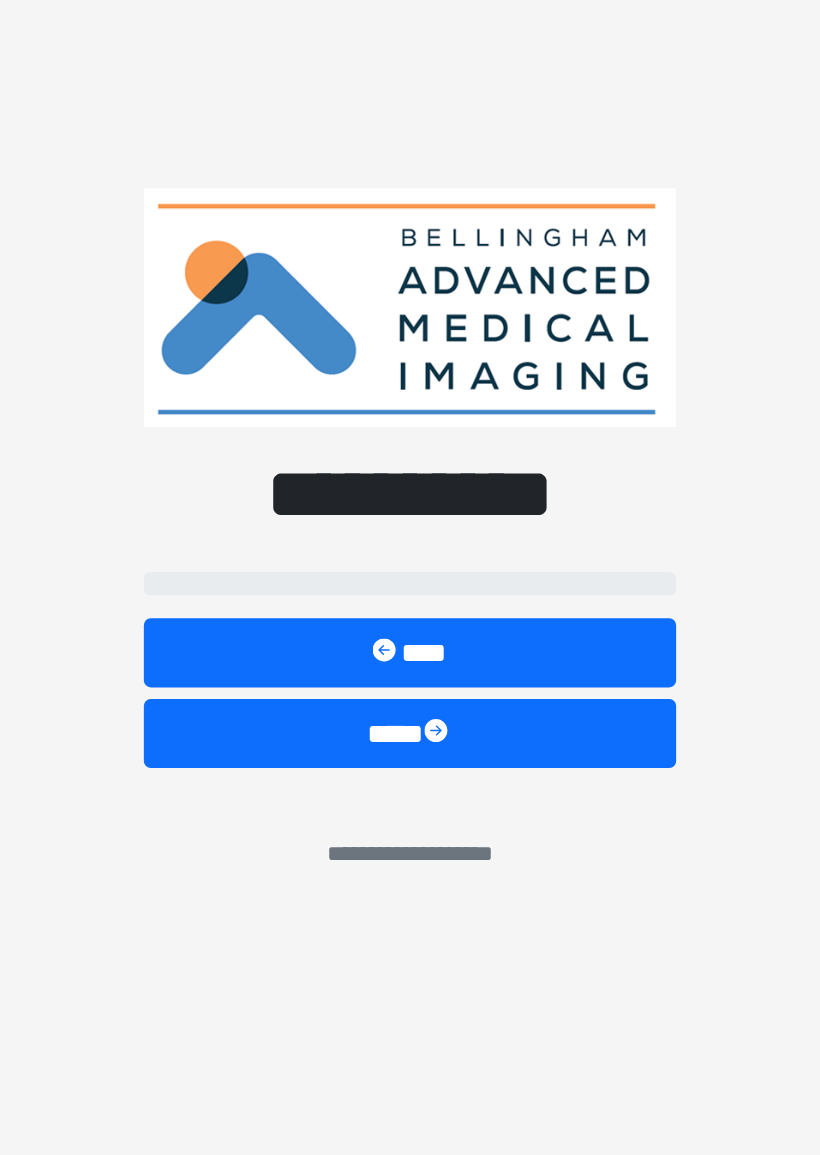 select on "*******" 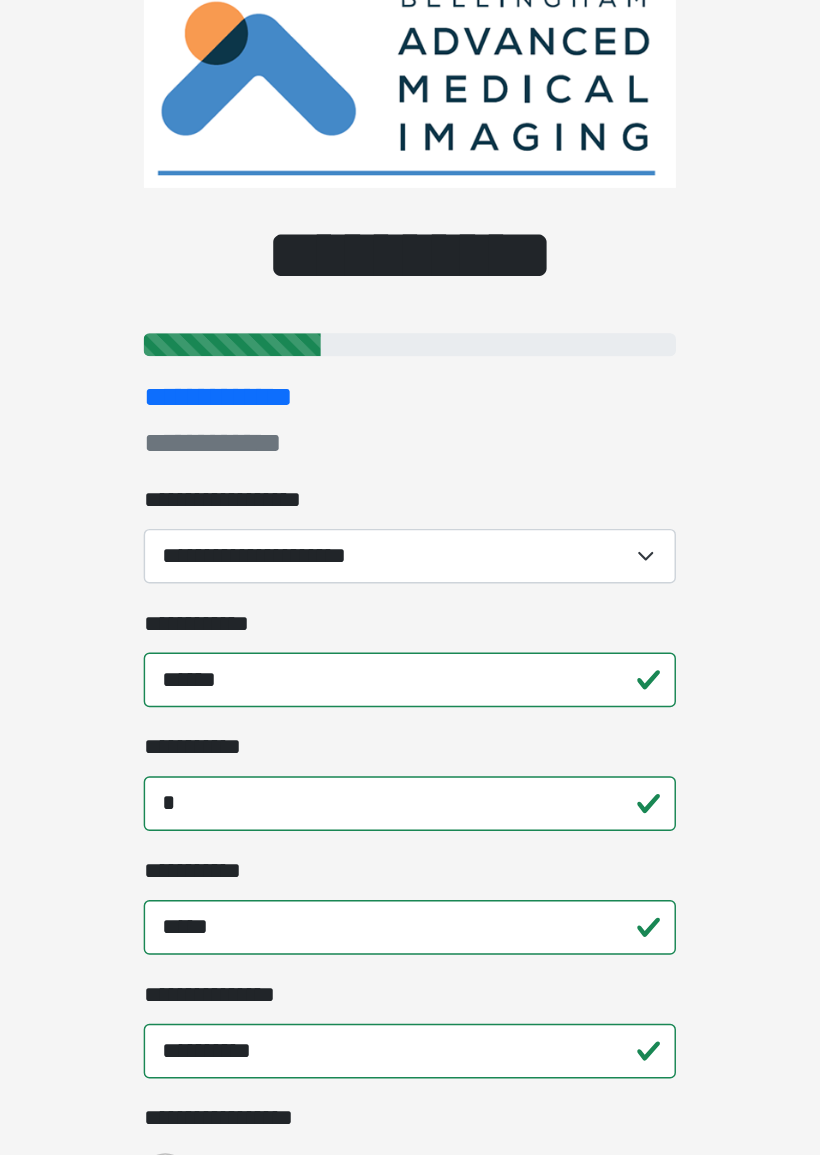 scroll, scrollTop: 0, scrollLeft: 0, axis: both 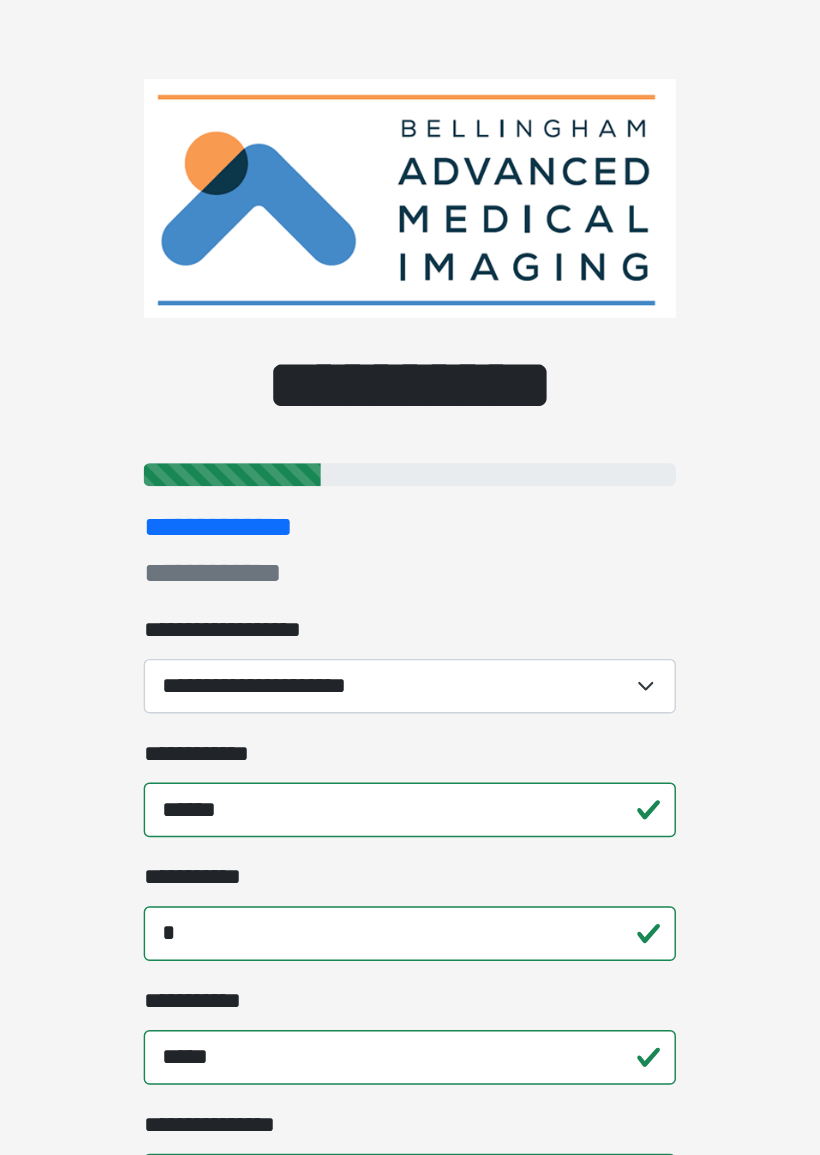 click on "**********" at bounding box center [410, 477] 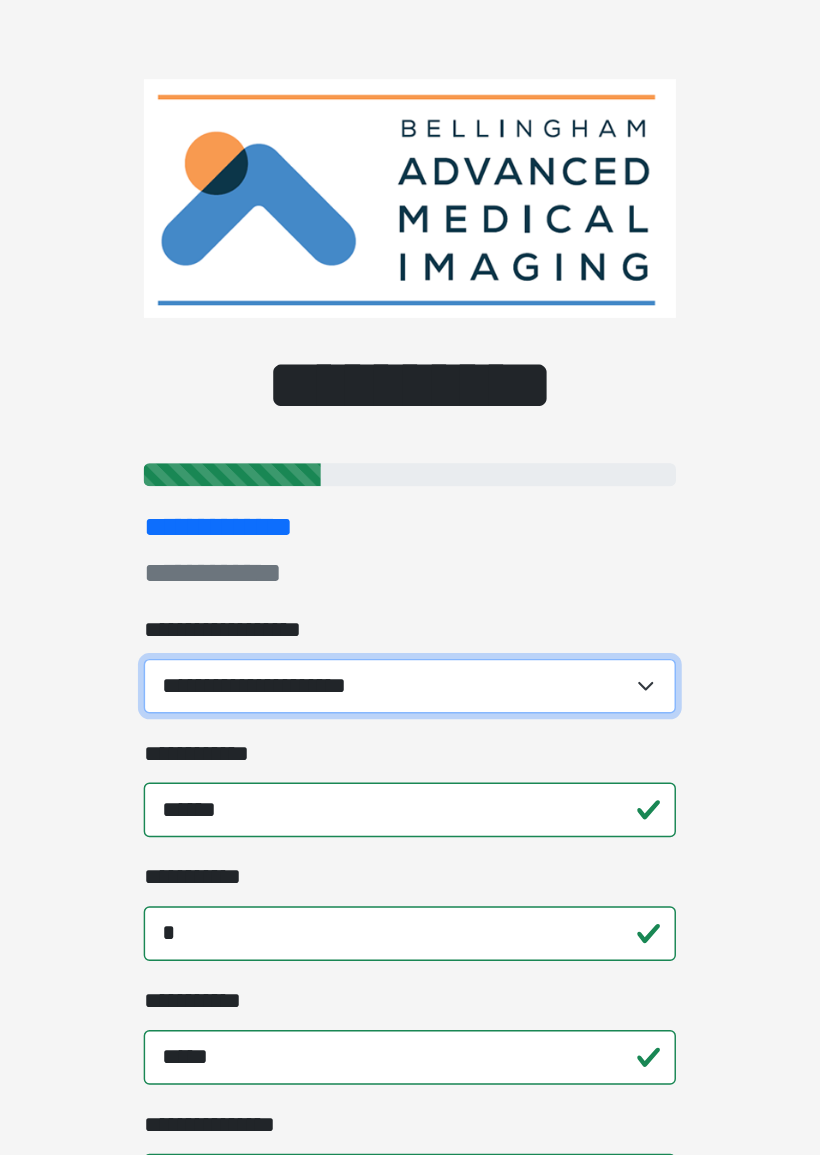 select on "*******" 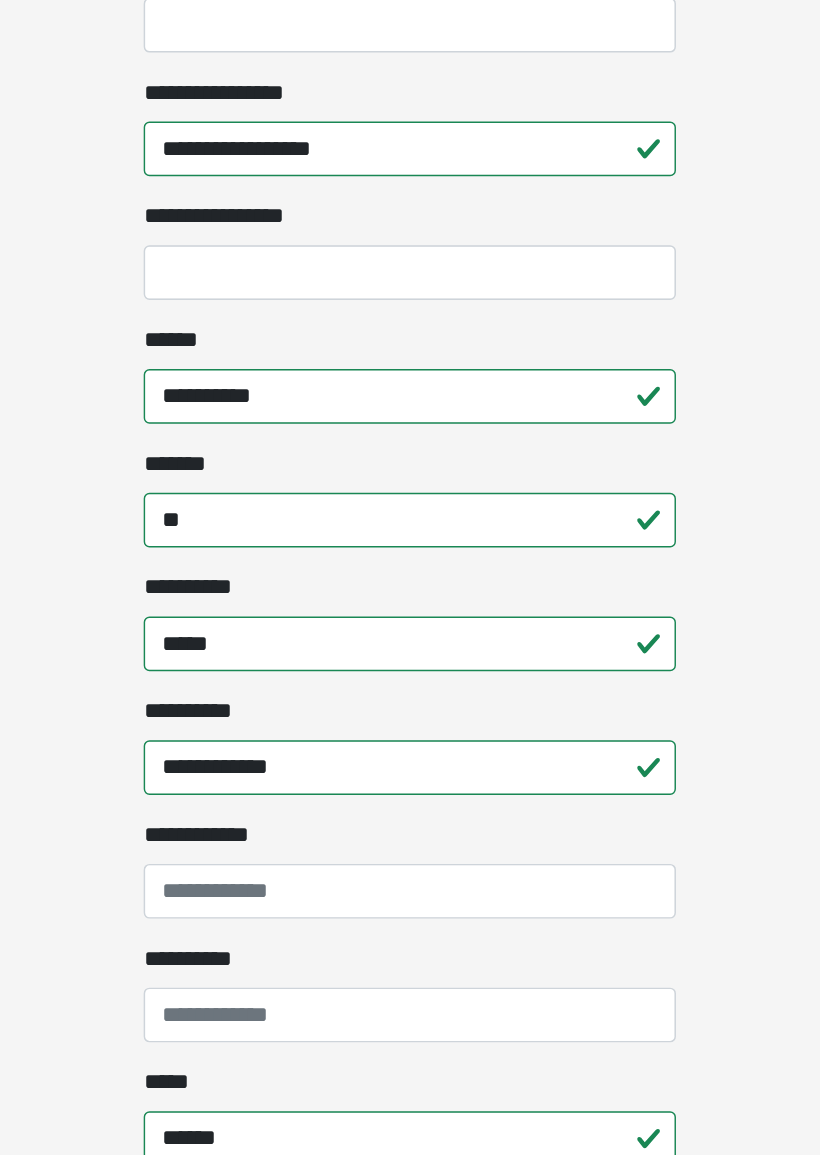 scroll, scrollTop: 710, scrollLeft: 0, axis: vertical 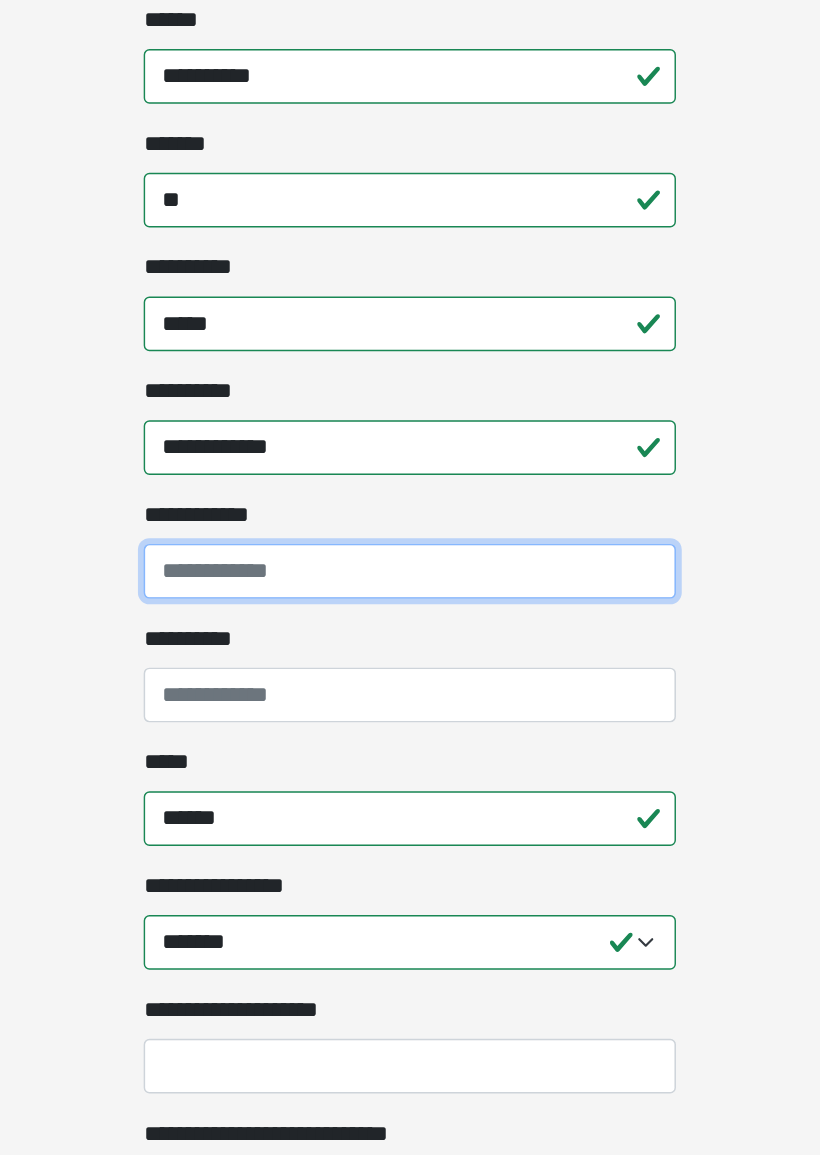 click on "**********" at bounding box center (410, 732) 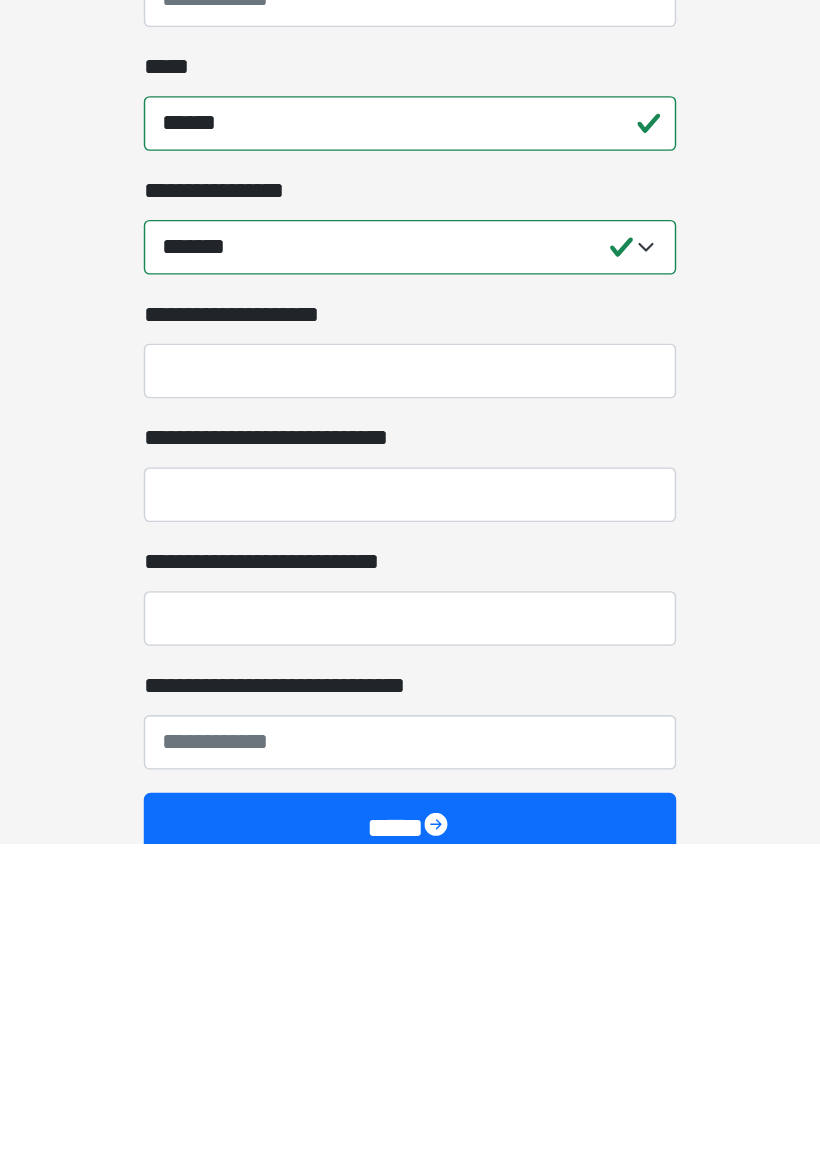 click on "**********" at bounding box center (410, -605) 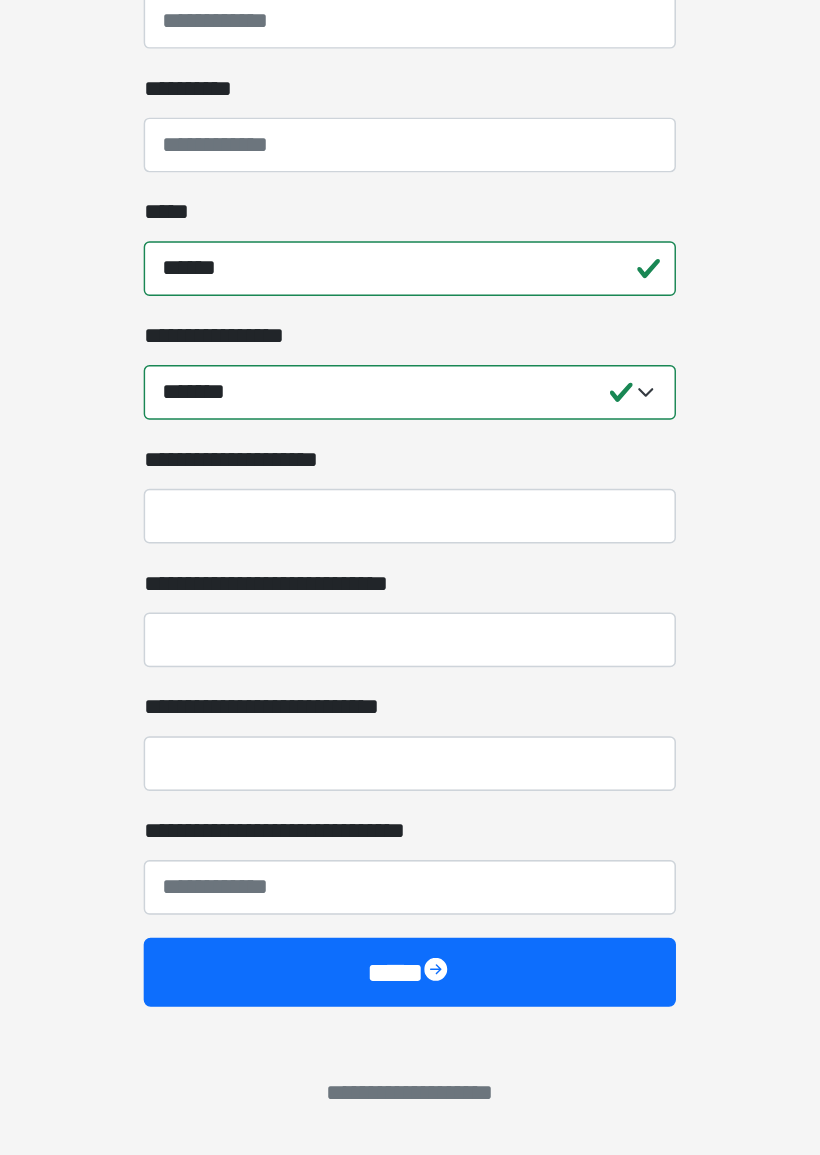 click on "****" at bounding box center [410, 1028] 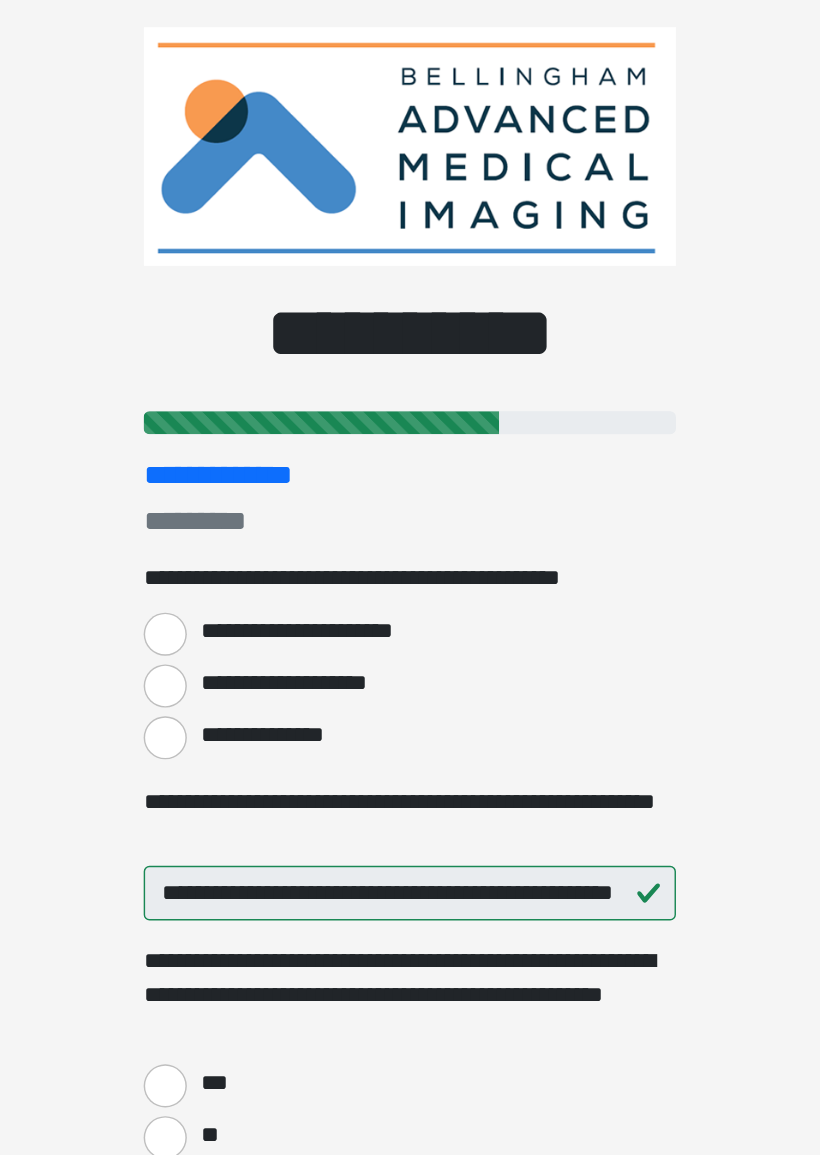 scroll, scrollTop: 18, scrollLeft: 0, axis: vertical 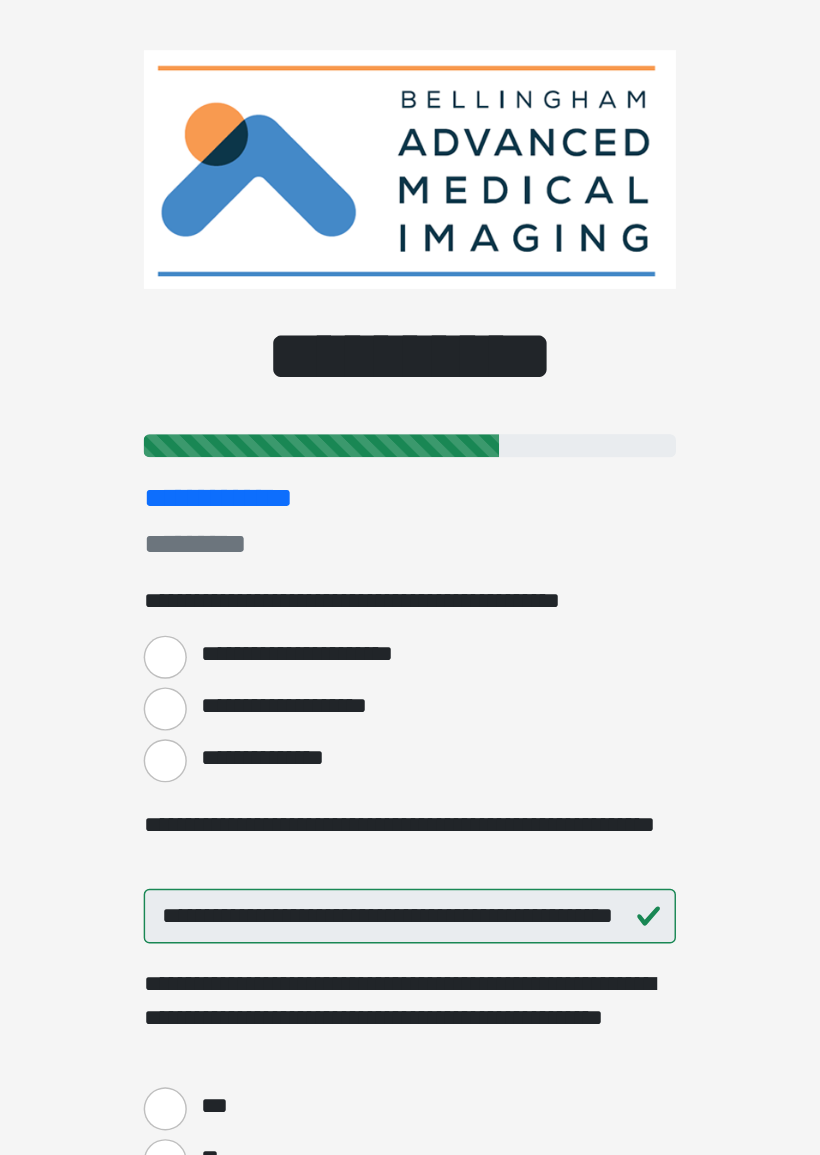 click on "**********" at bounding box center [240, 531] 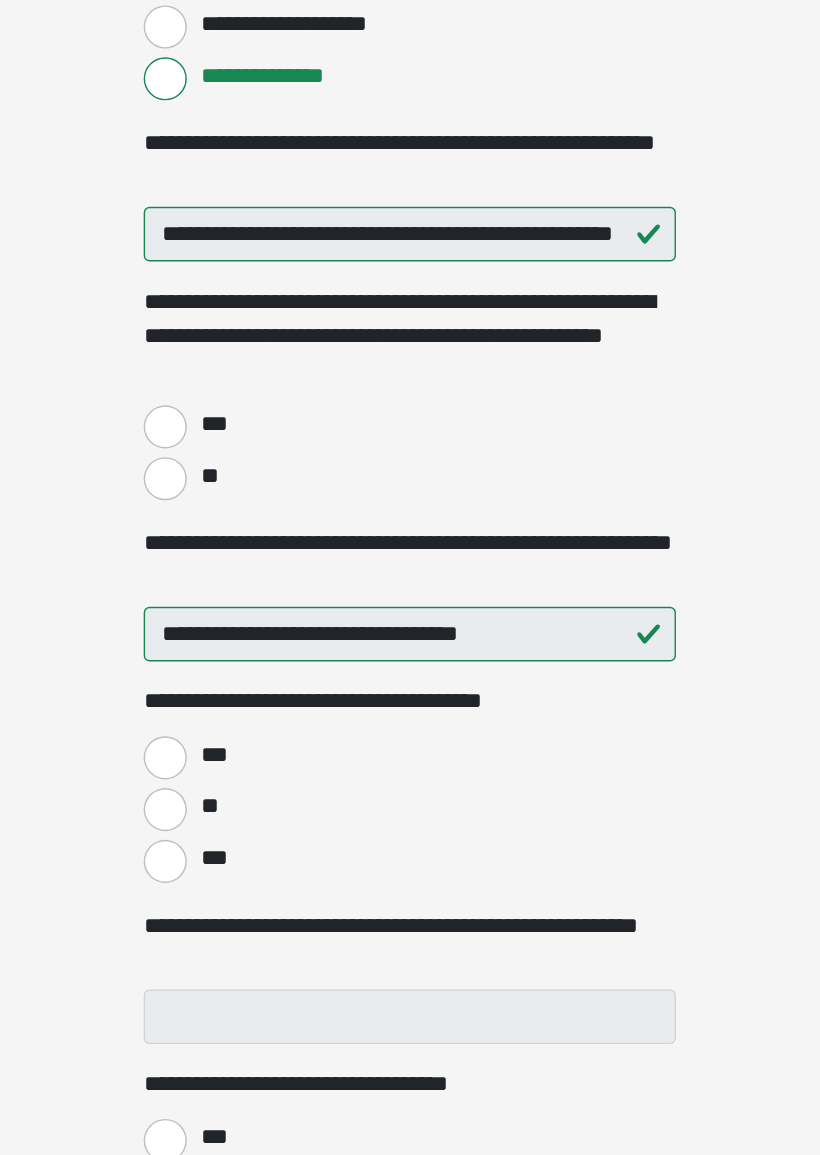 scroll, scrollTop: 174, scrollLeft: 0, axis: vertical 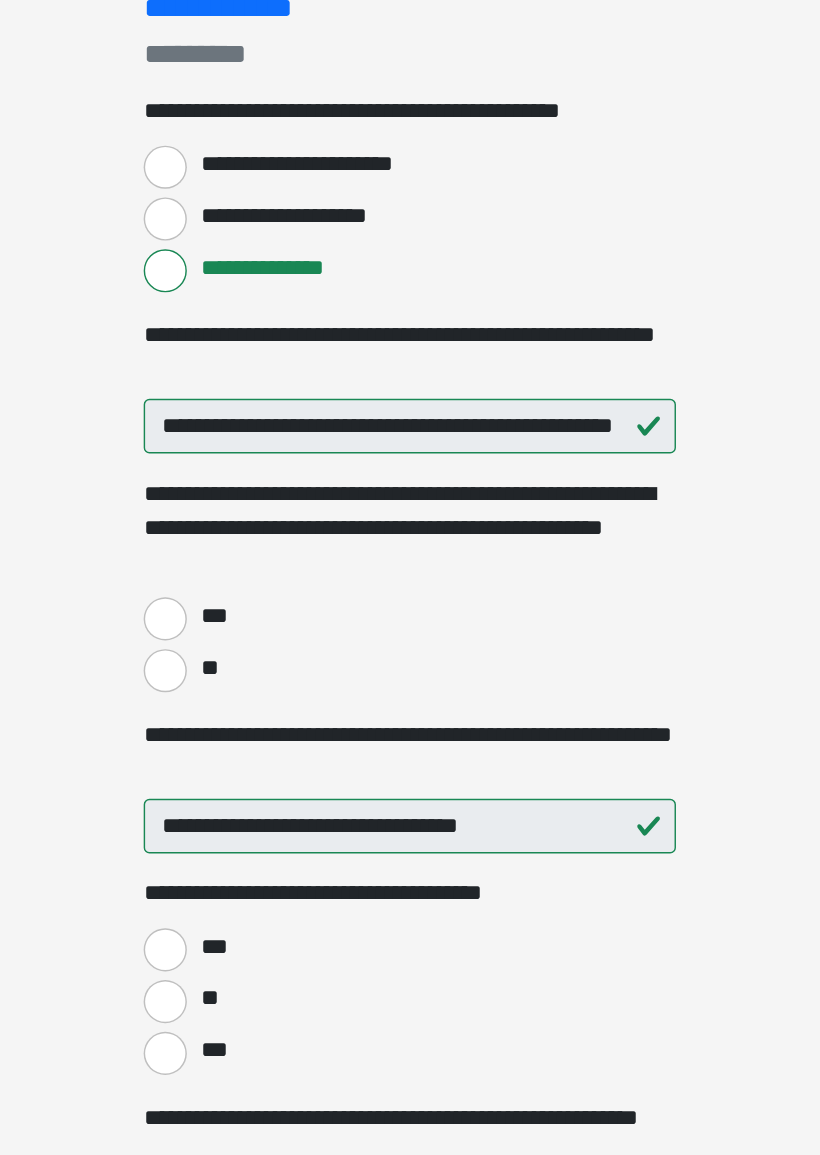 click on "**" at bounding box center (240, 653) 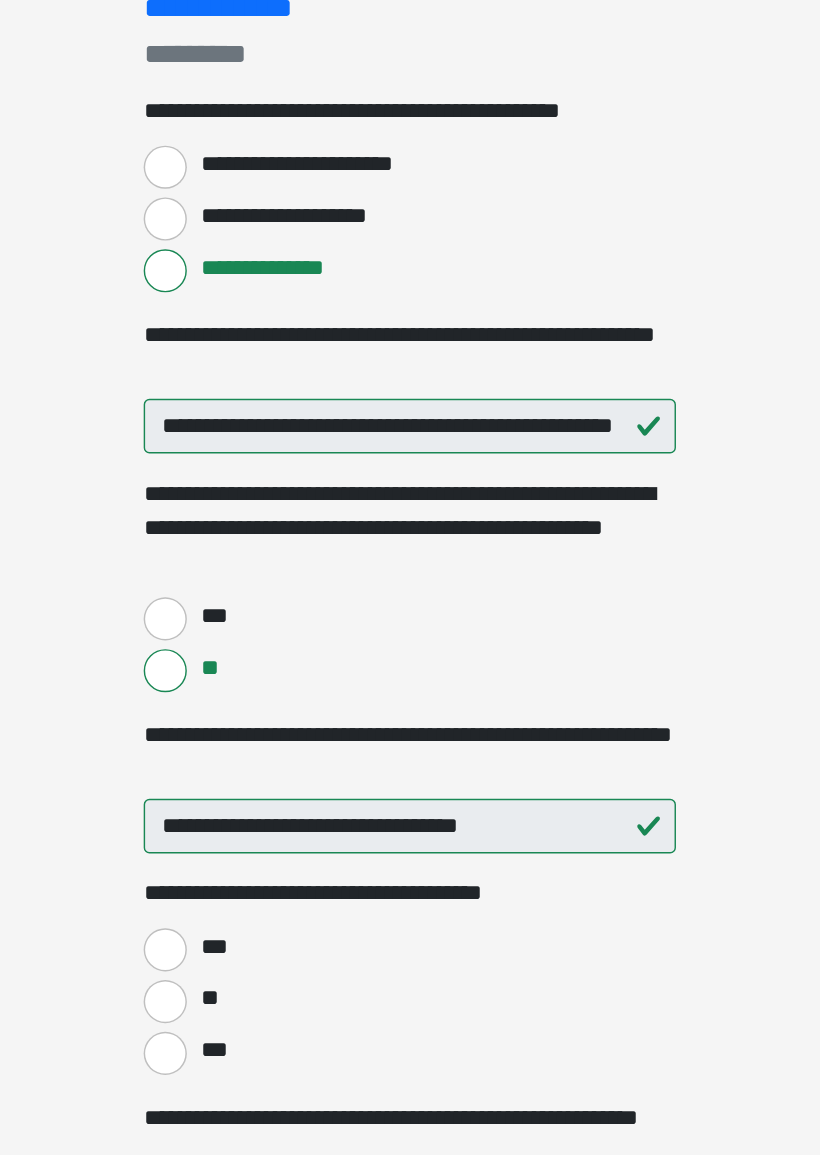 click on "**" at bounding box center [240, 883] 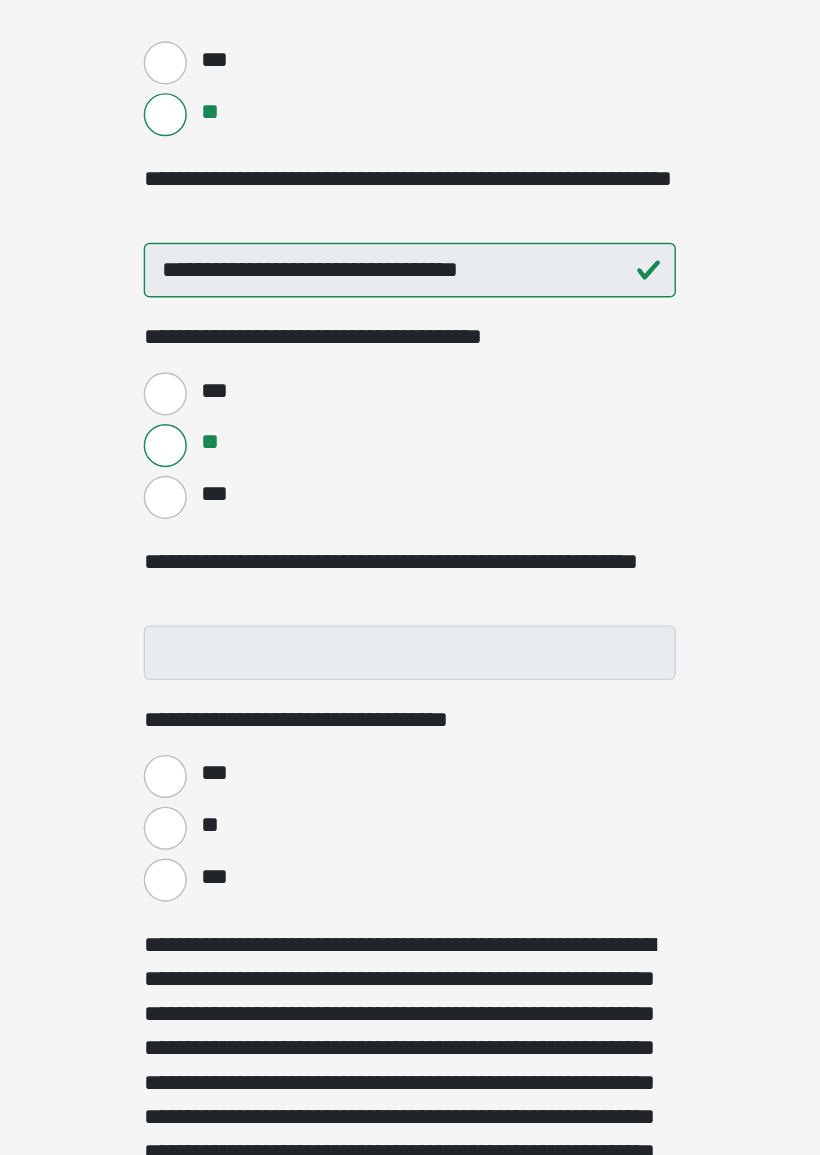 scroll, scrollTop: 417, scrollLeft: 0, axis: vertical 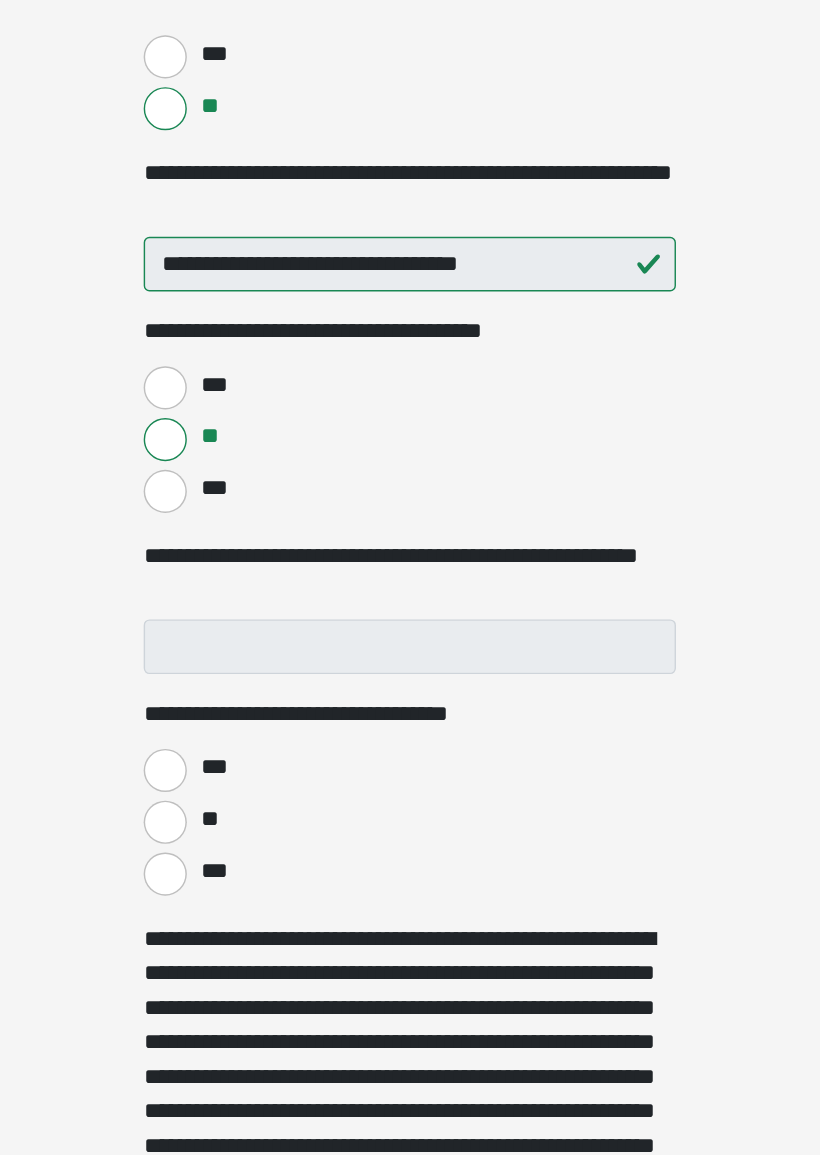 click on "***" at bounding box center (240, 942) 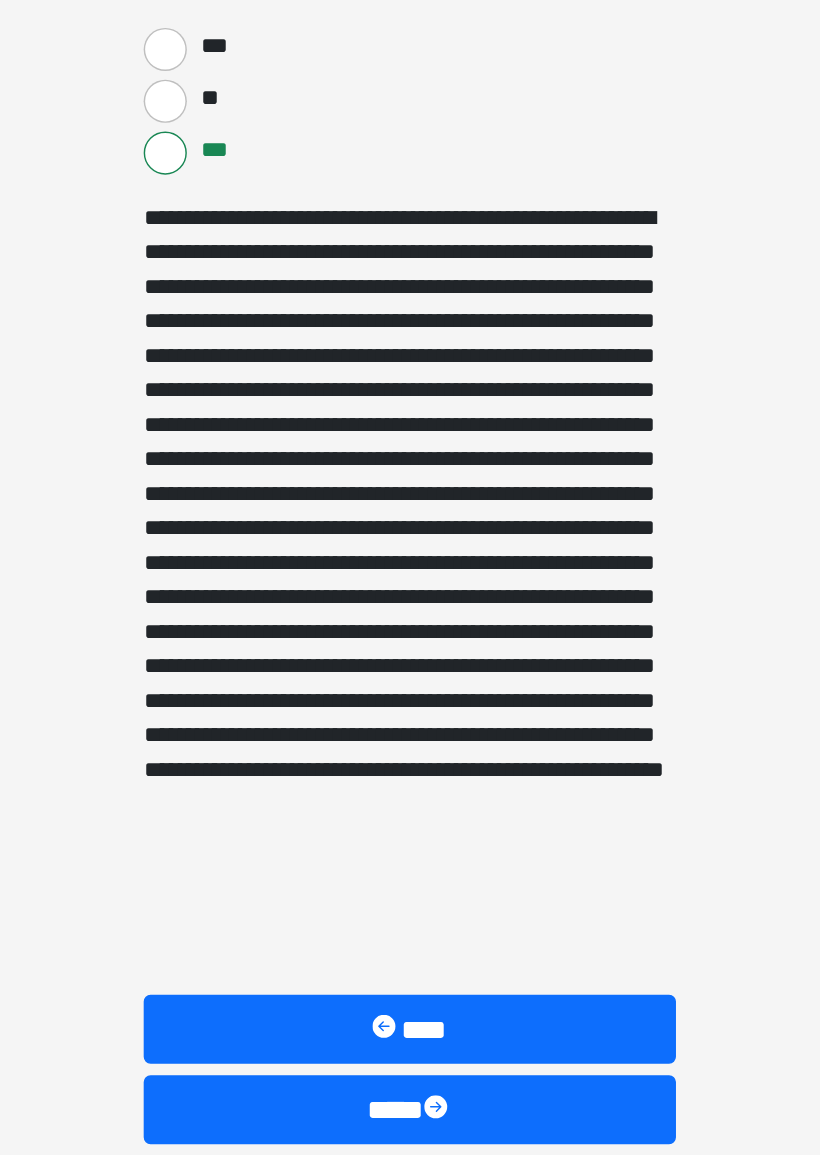 scroll, scrollTop: 929, scrollLeft: 0, axis: vertical 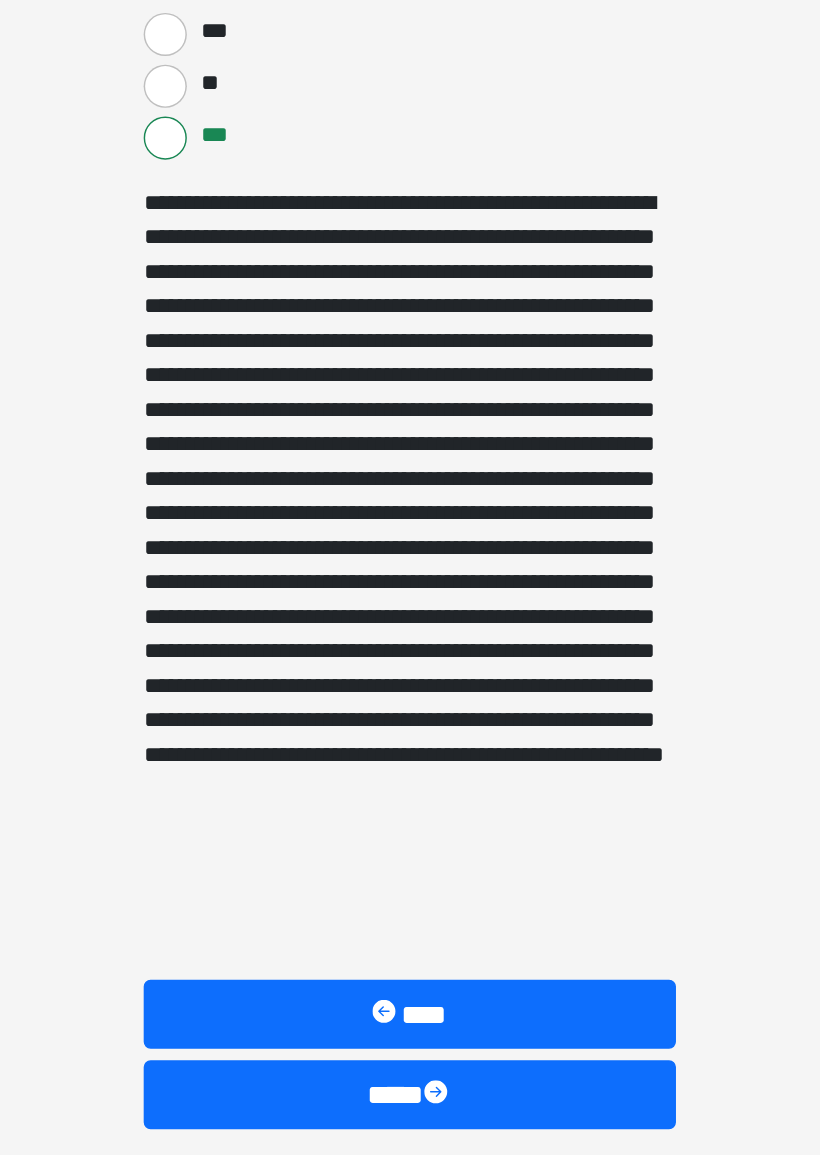 click on "****" at bounding box center [410, 1095] 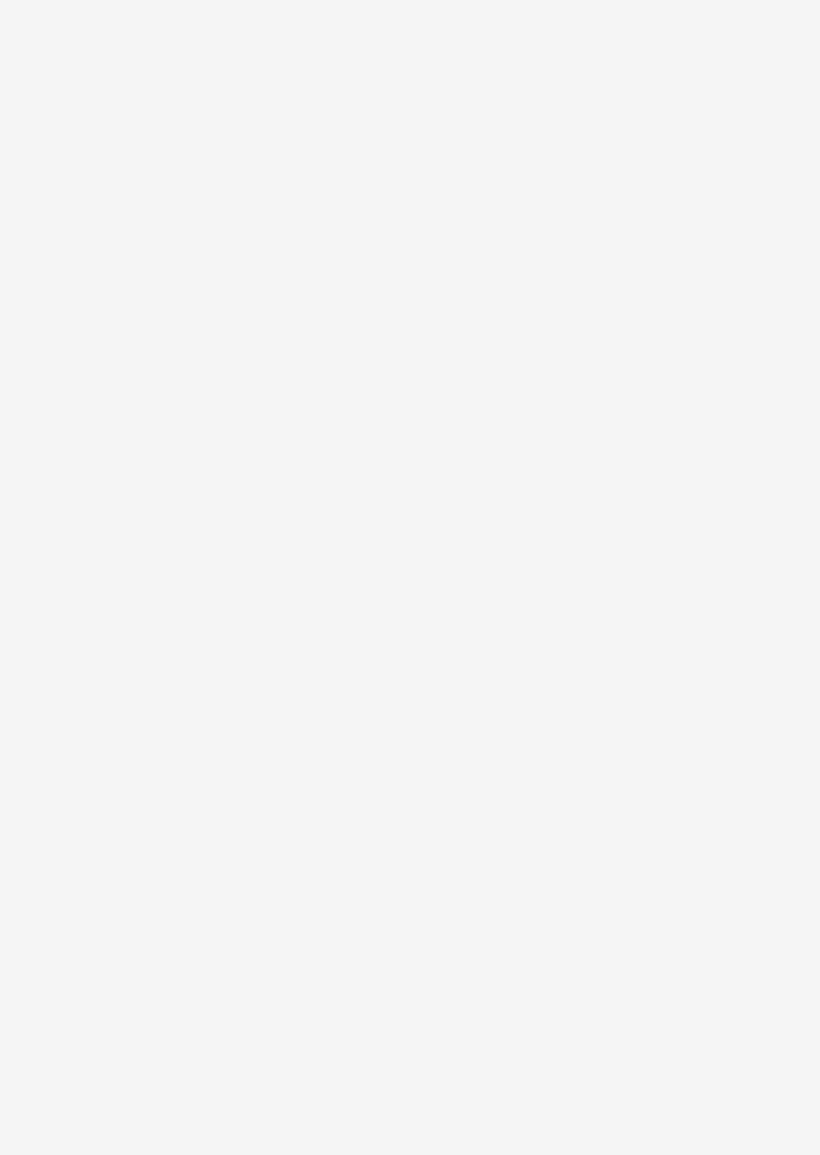 scroll, scrollTop: 0, scrollLeft: 0, axis: both 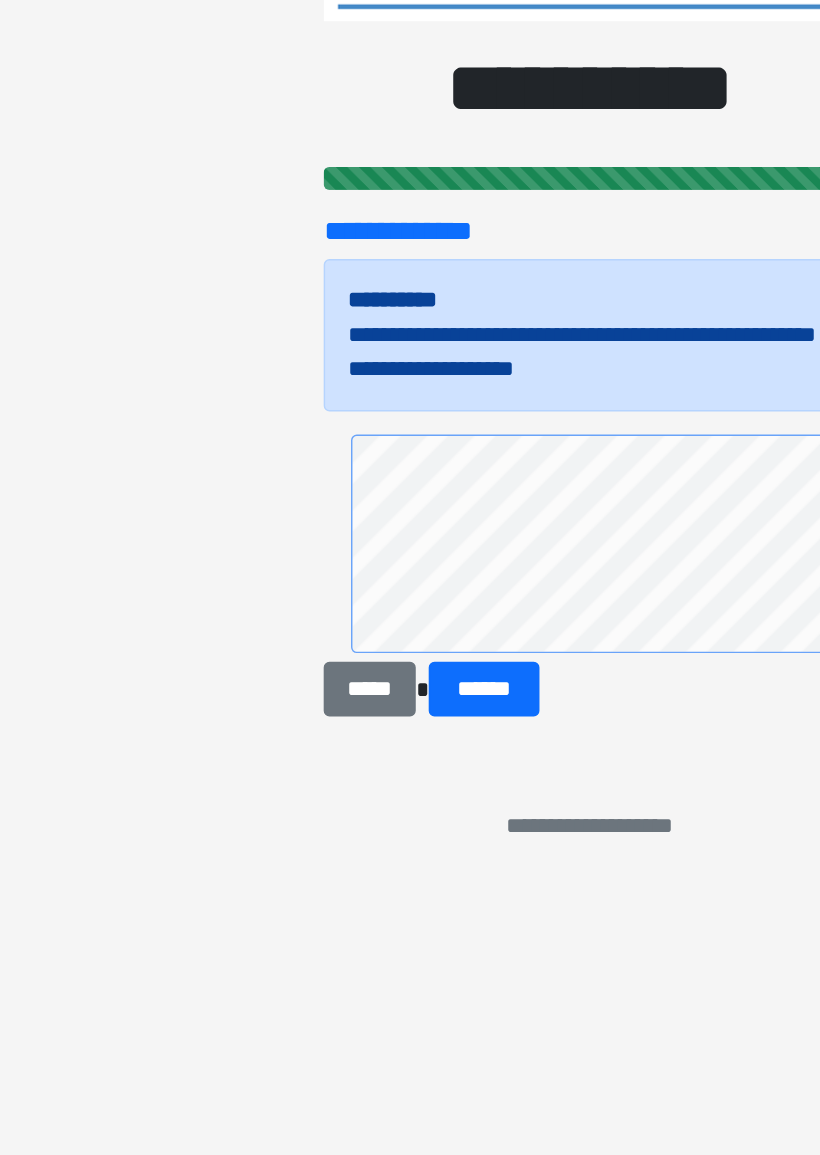 click on "******" at bounding box center (336, 831) 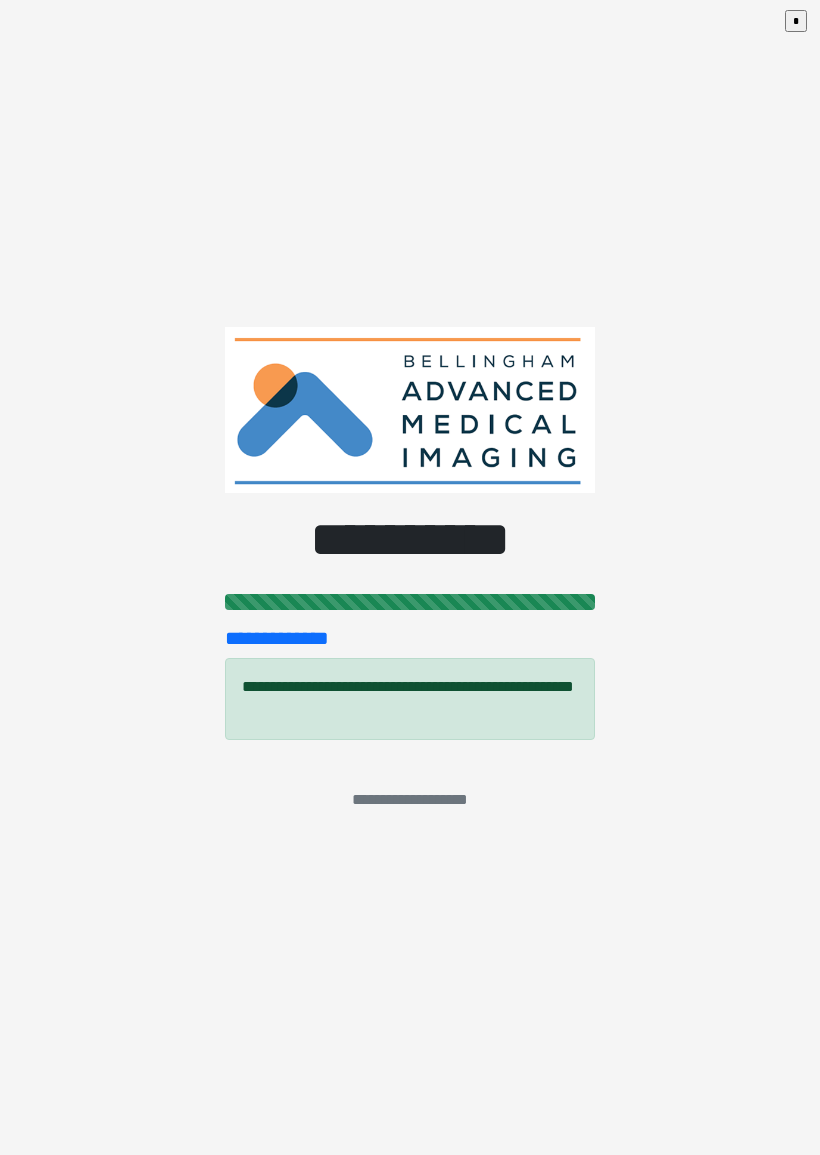 click on "**********" at bounding box center [410, 577] 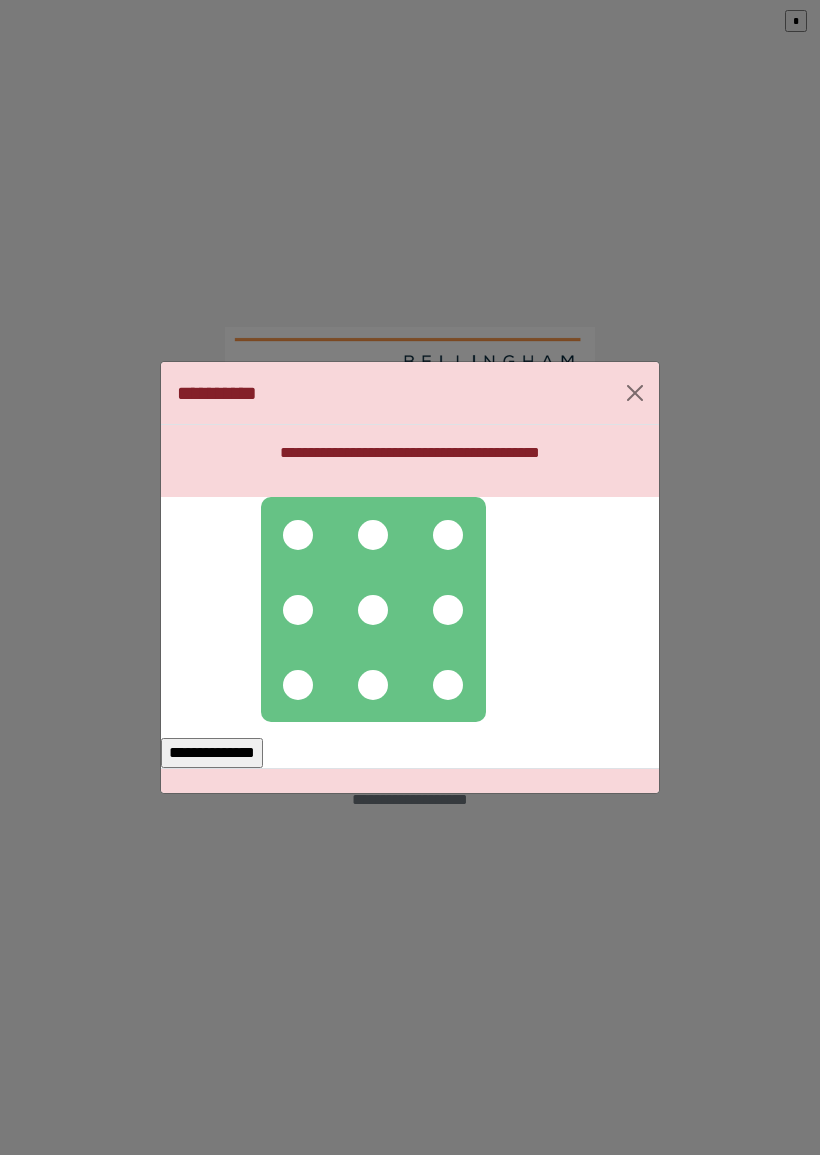 click at bounding box center [298, 535] 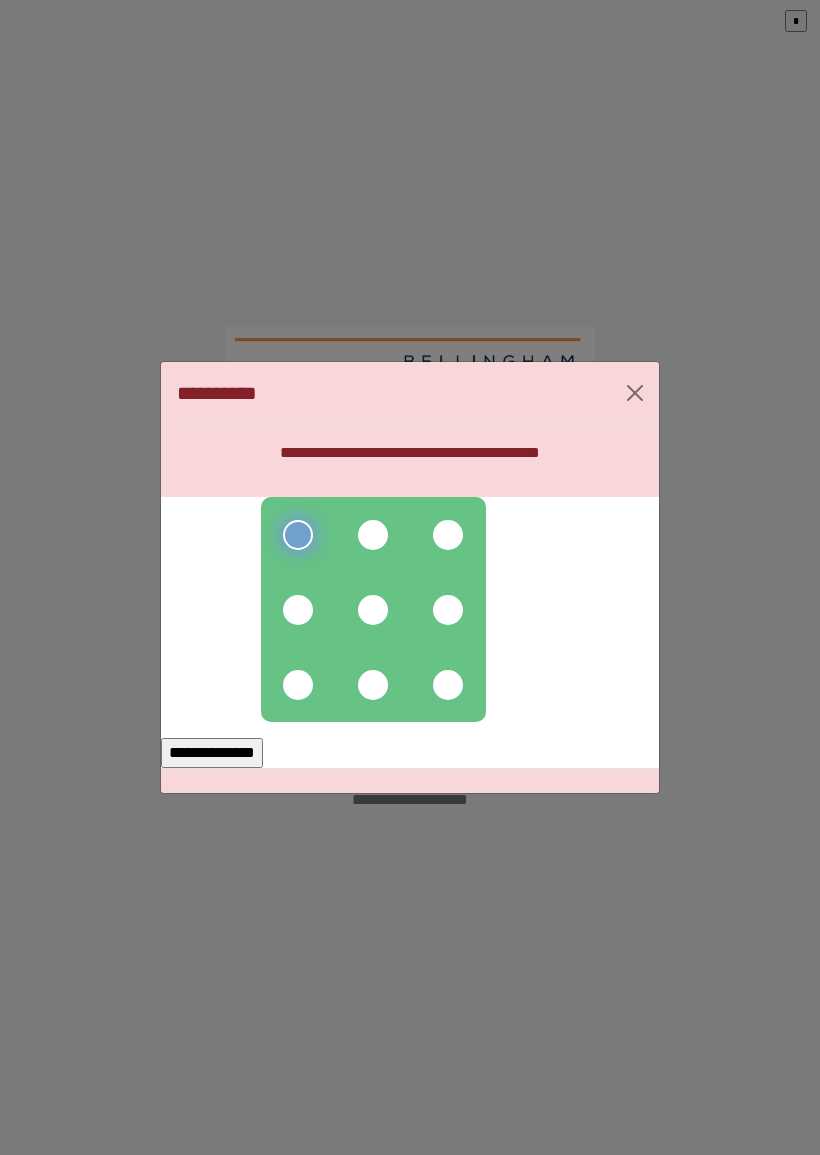 click at bounding box center (298, 610) 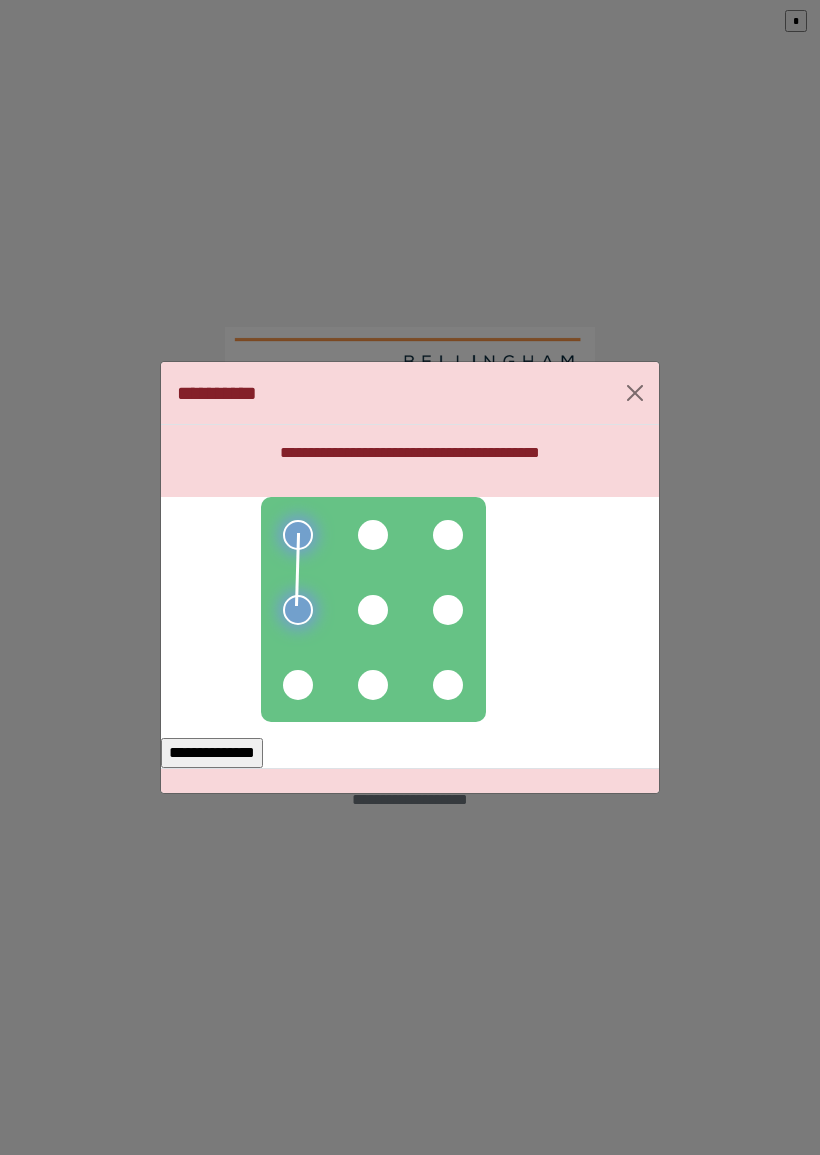 click at bounding box center [298, 685] 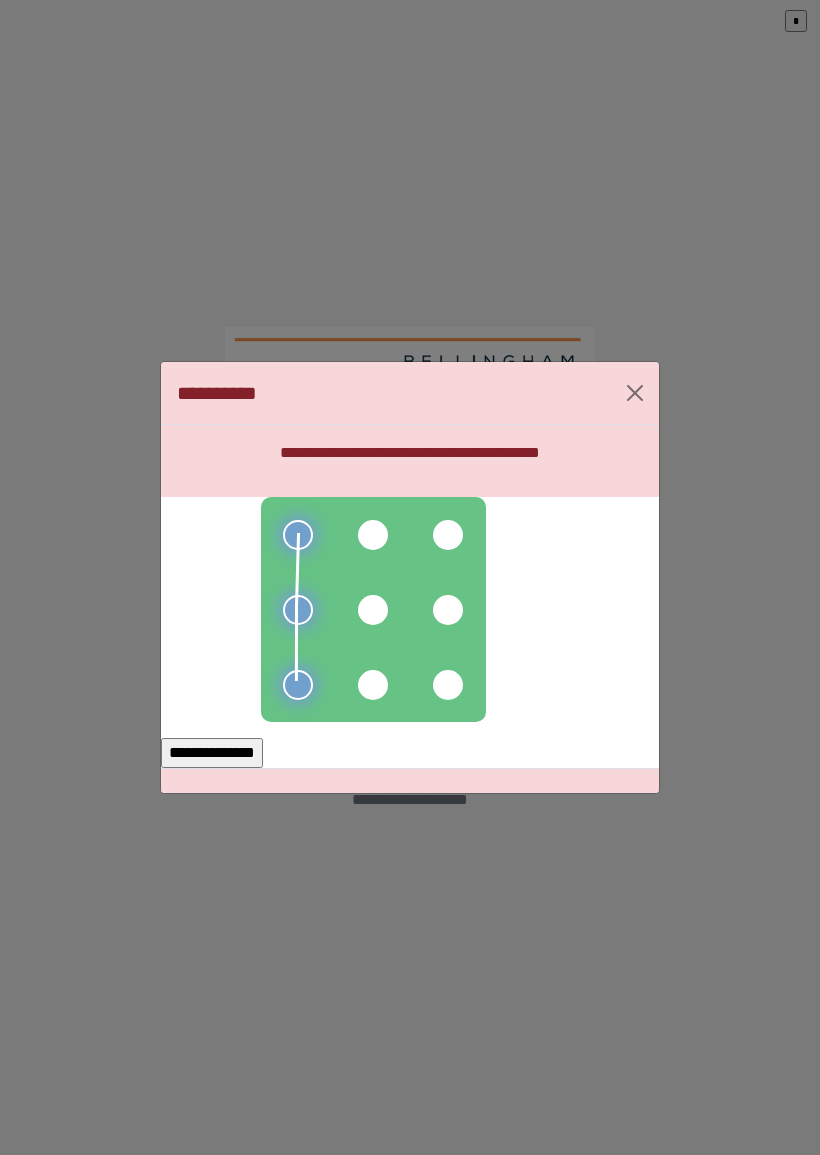 click at bounding box center (373, 610) 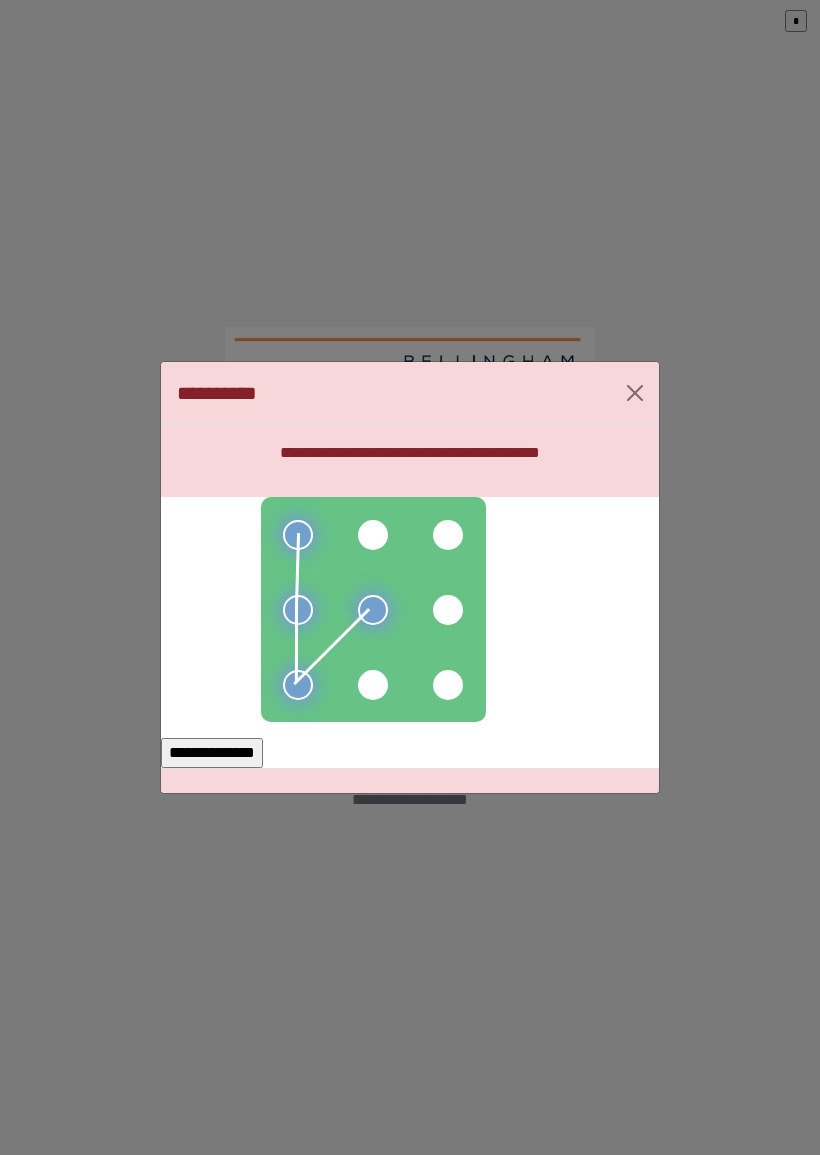click at bounding box center [373, 685] 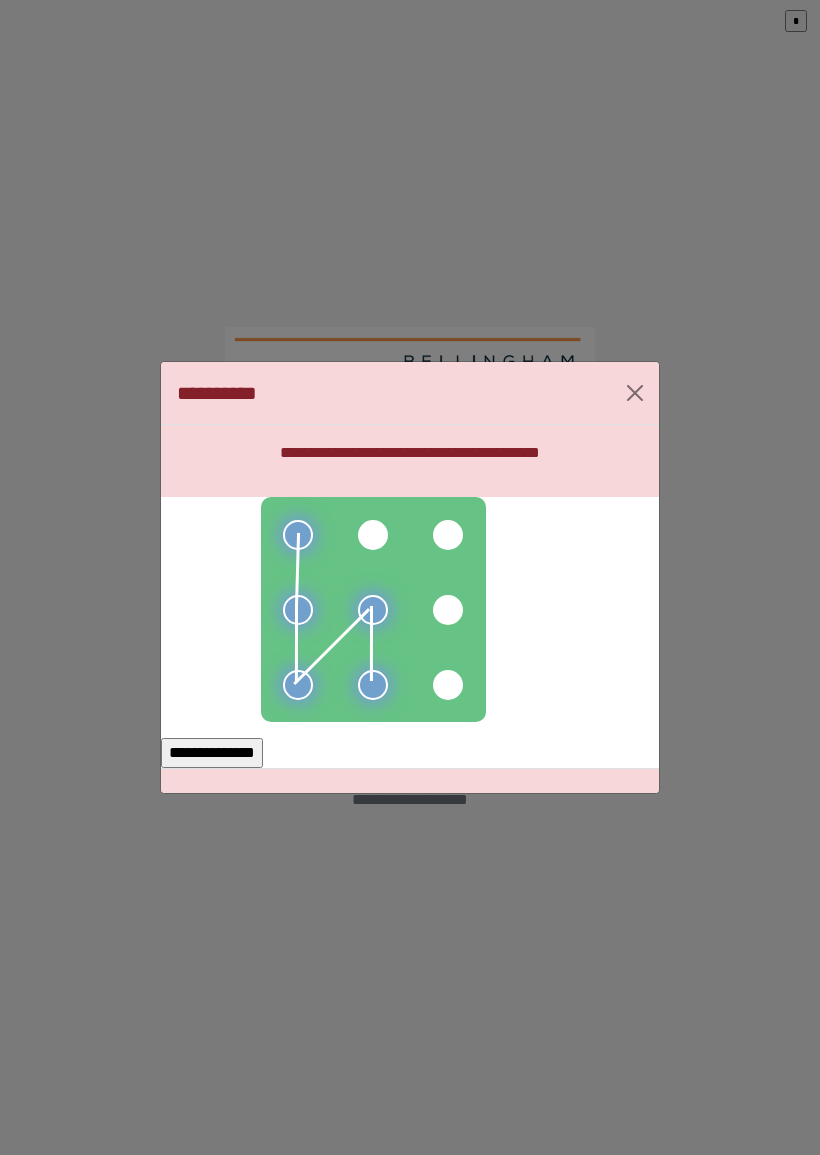 click on "**********" at bounding box center [212, 753] 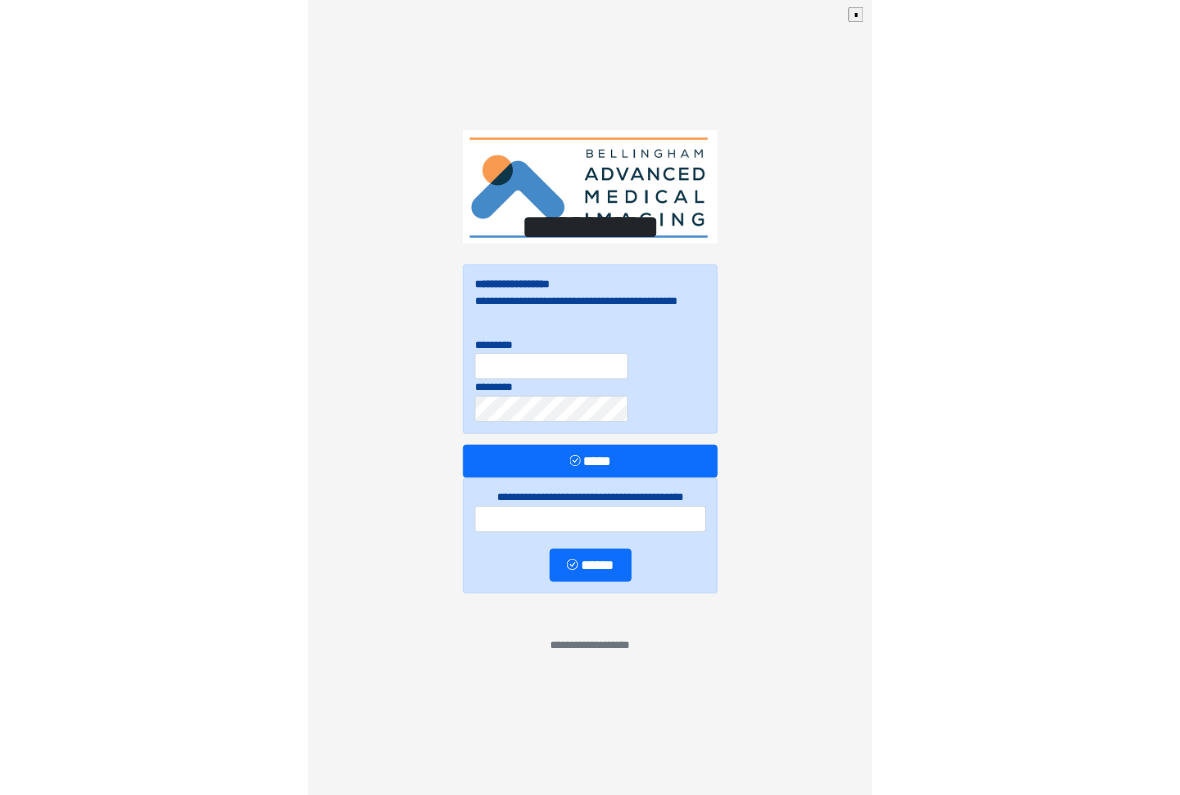 scroll, scrollTop: 0, scrollLeft: 0, axis: both 